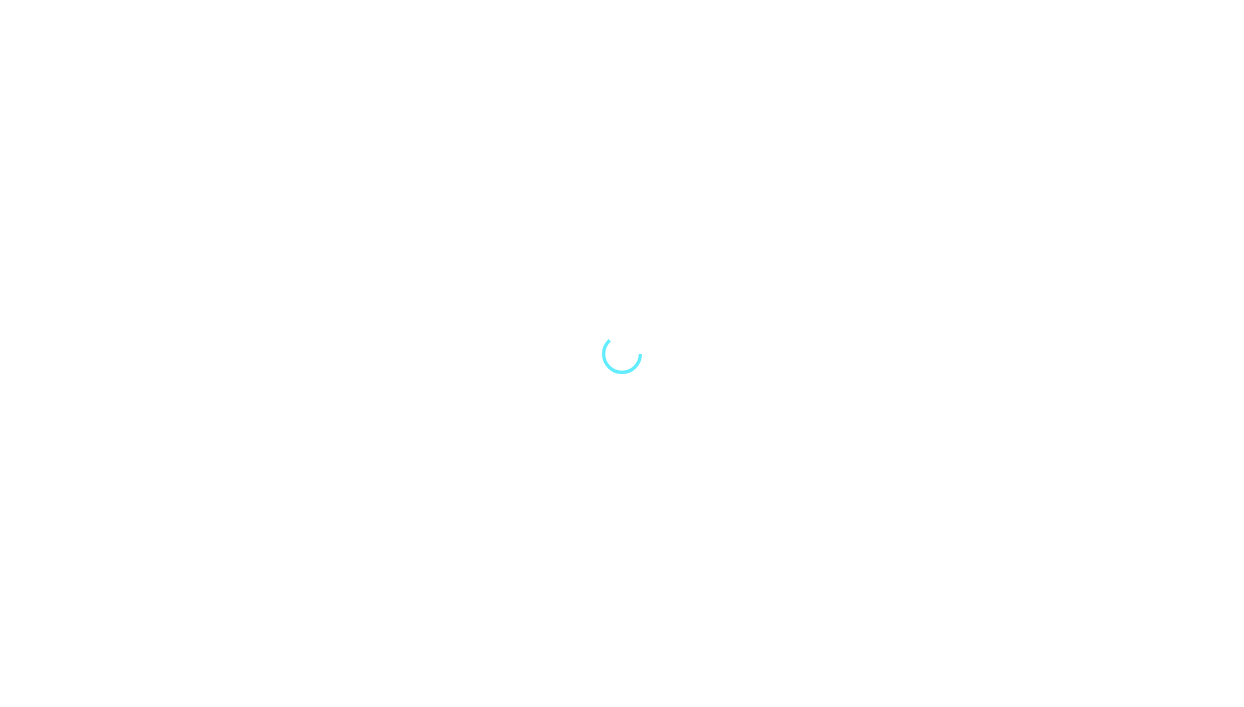 scroll, scrollTop: 0, scrollLeft: 0, axis: both 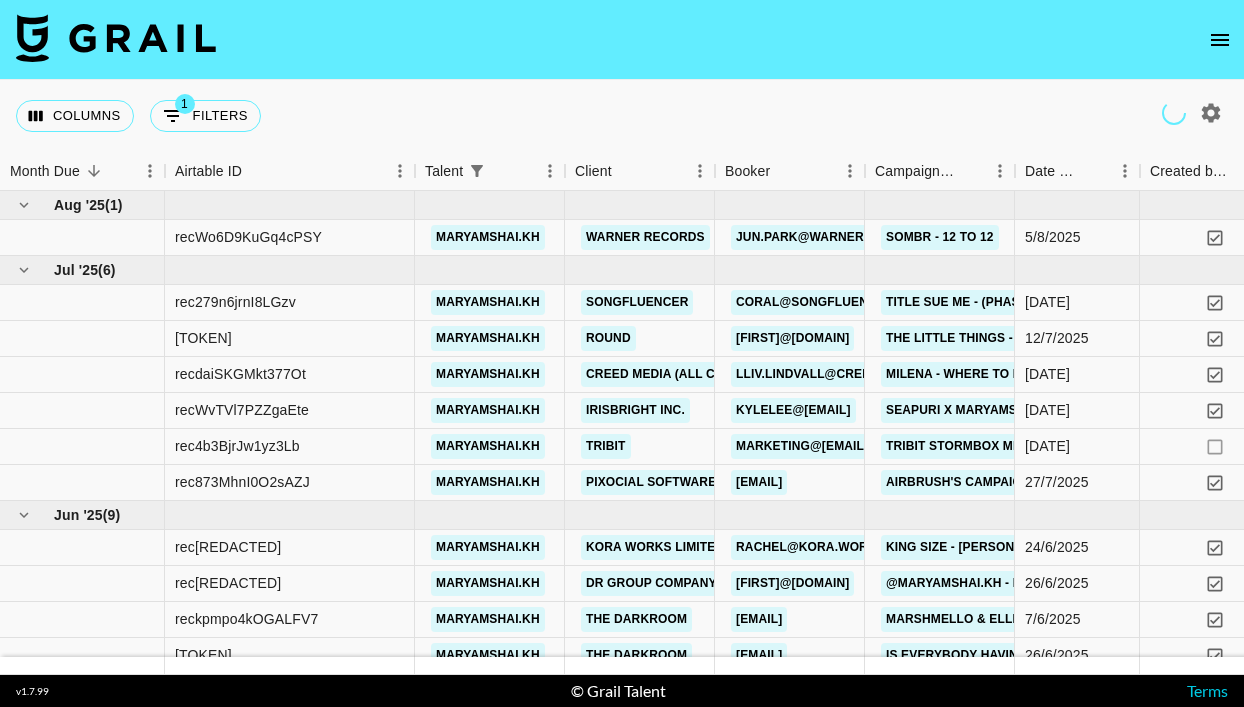 click 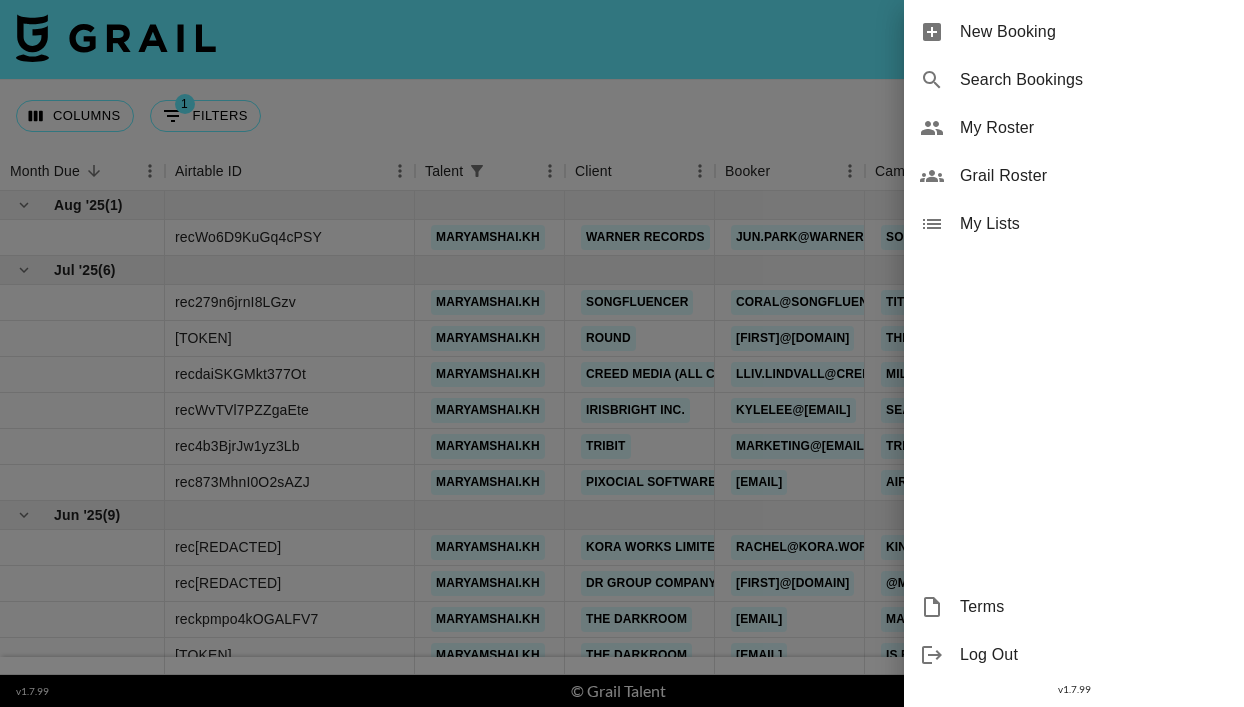 click on "New Booking" at bounding box center (1094, 32) 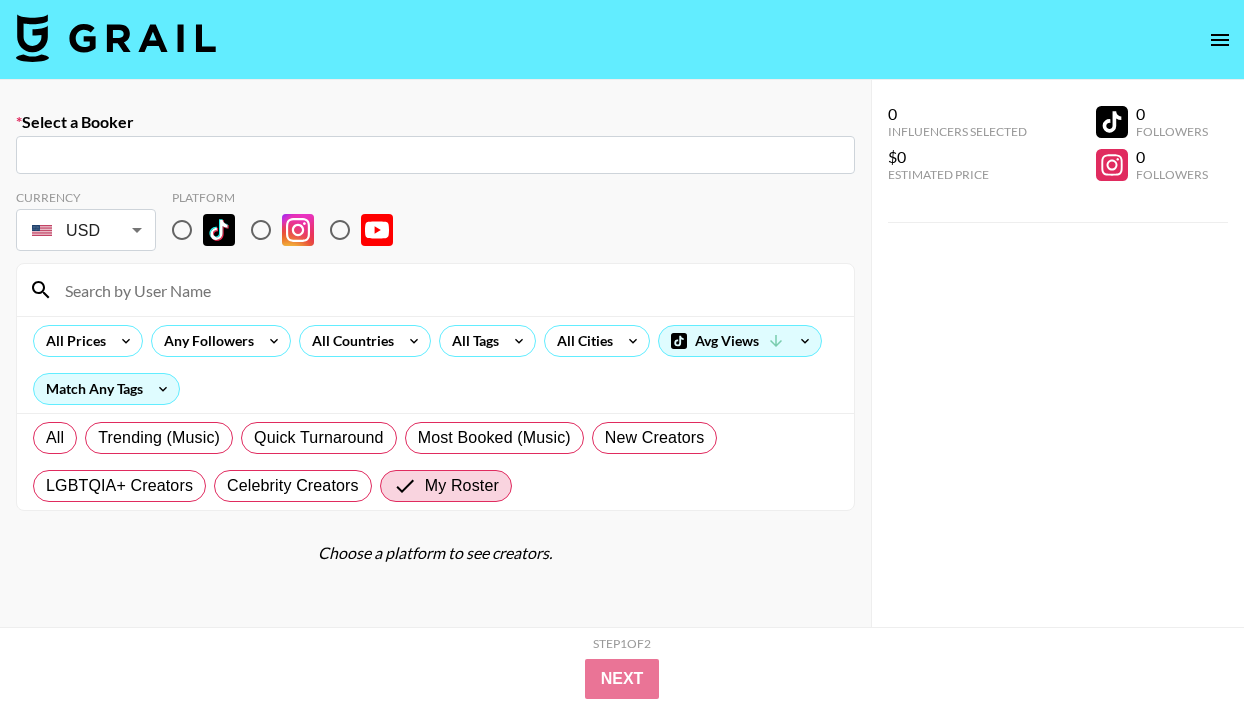 click at bounding box center [435, 155] 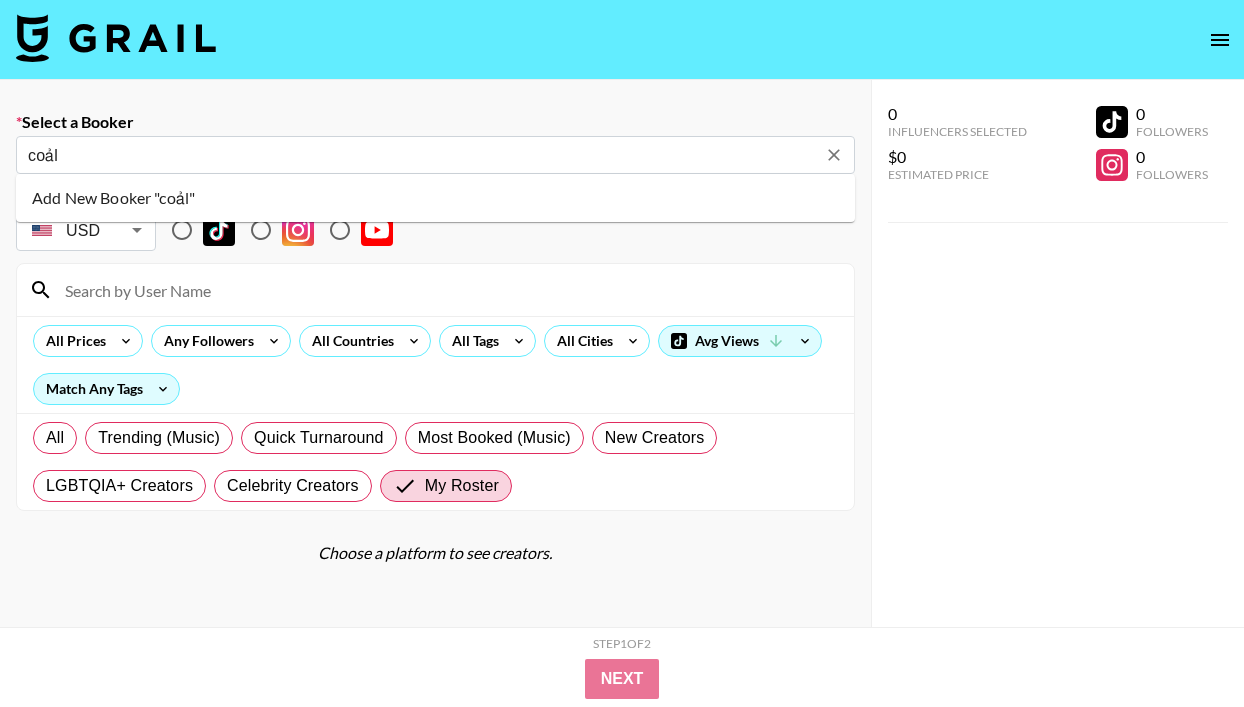 type on "coảl" 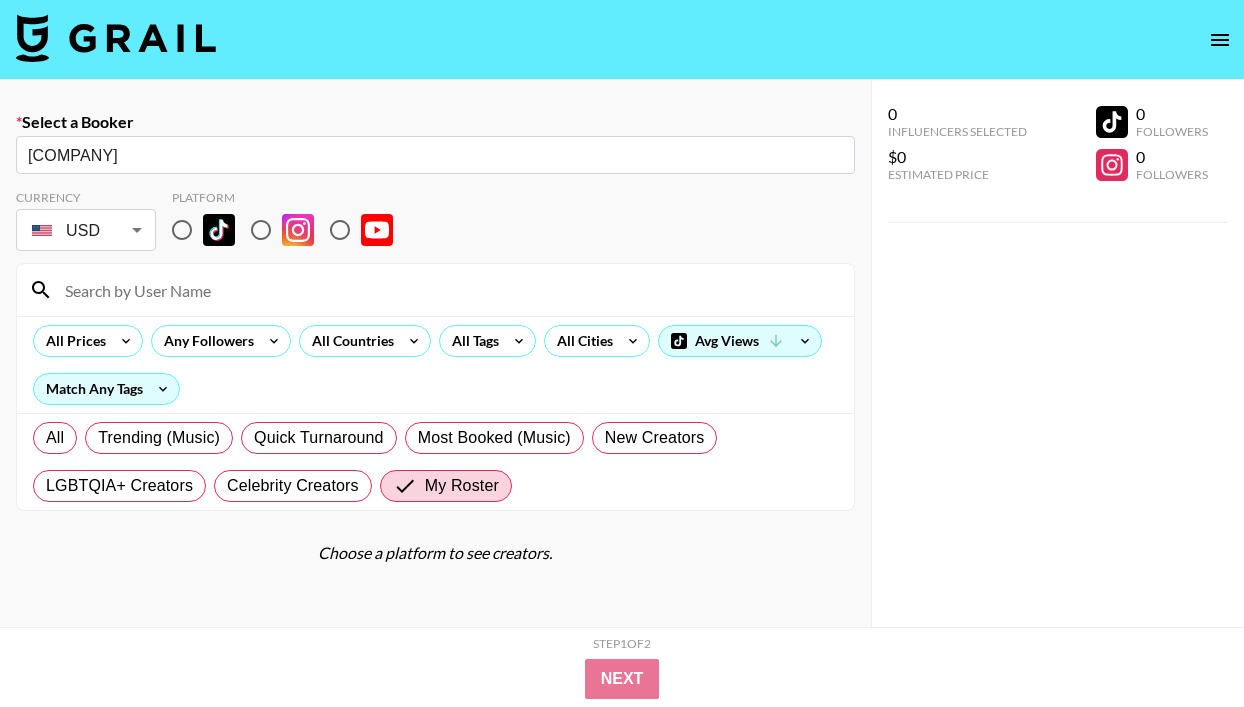 click on "[COMPANY]" at bounding box center [435, 155] 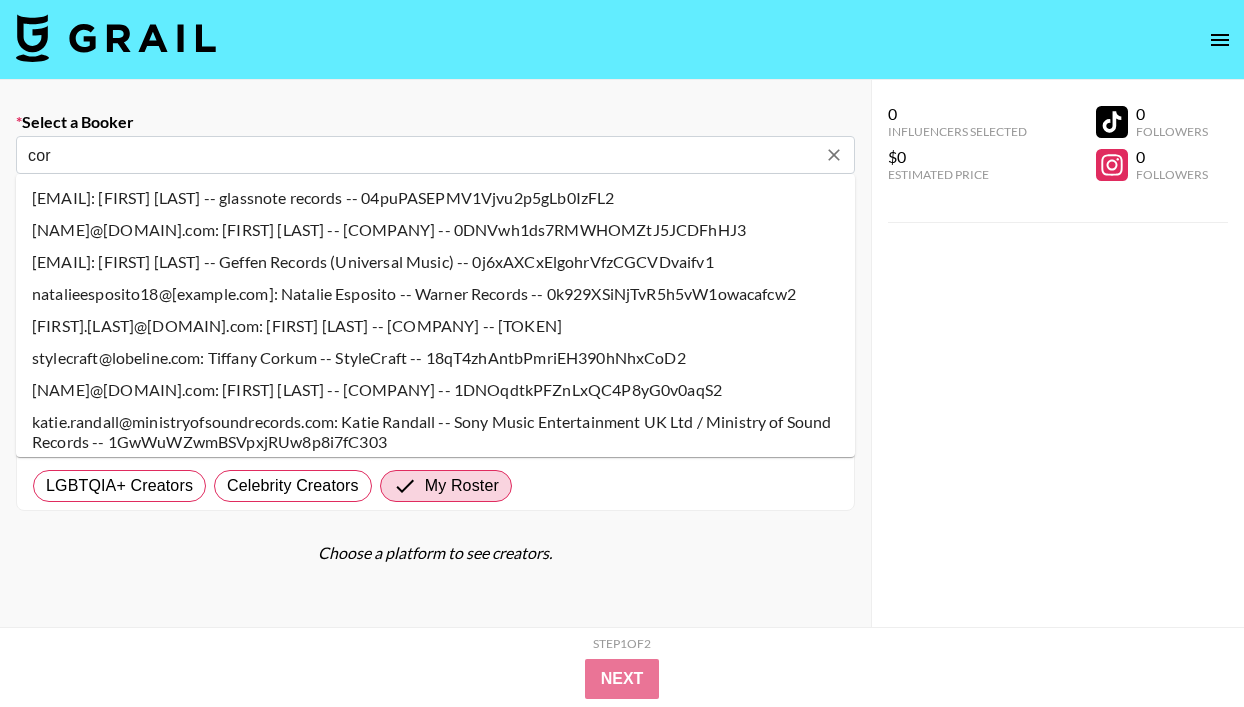 type on "[EMAIL]: [FIRST] [LAST] -- [COMPANY] -- [RANDOM_STRING]" 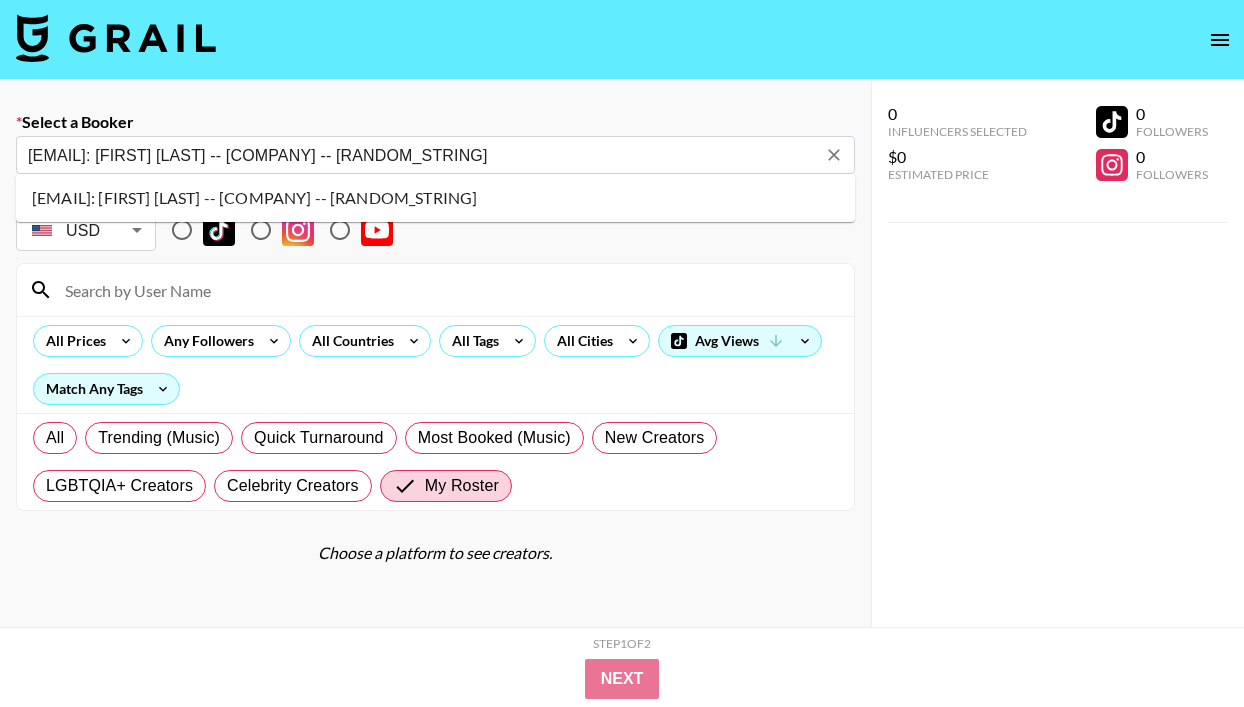 click on "[EMAIL]: [FIRST] [LAST] -- [COMPANY] -- [RANDOM_STRING]" at bounding box center [435, 198] 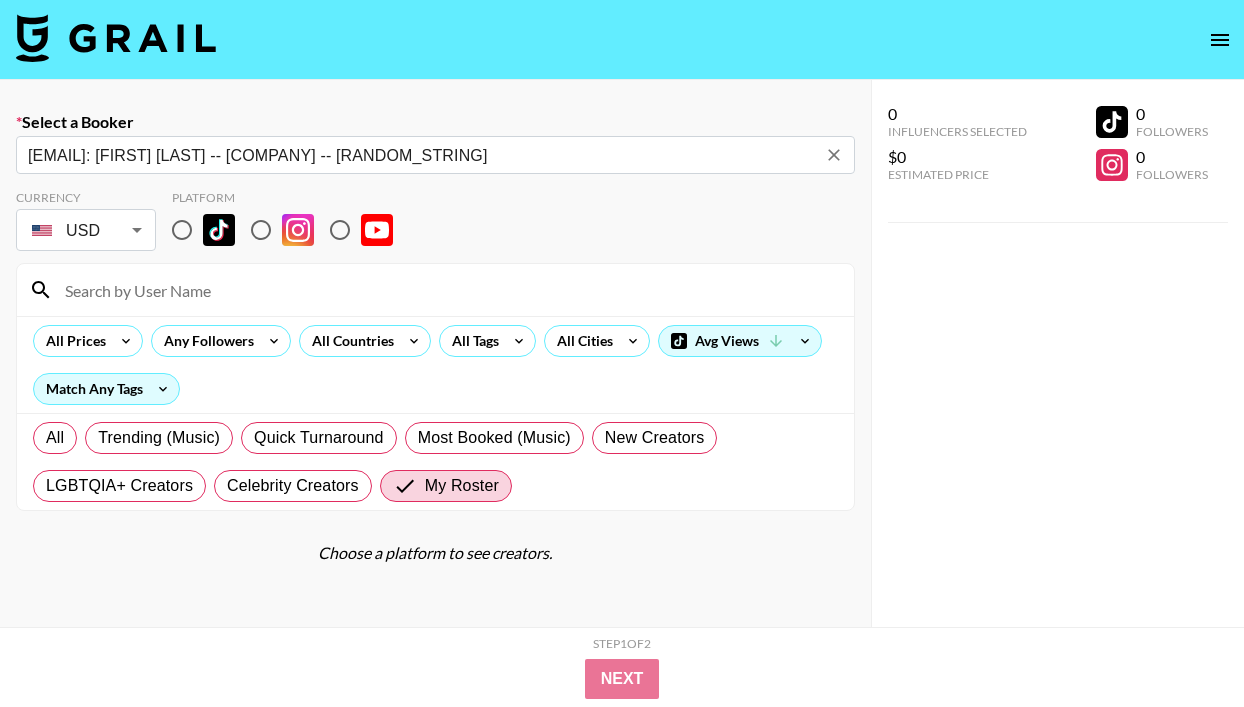 click at bounding box center (182, 230) 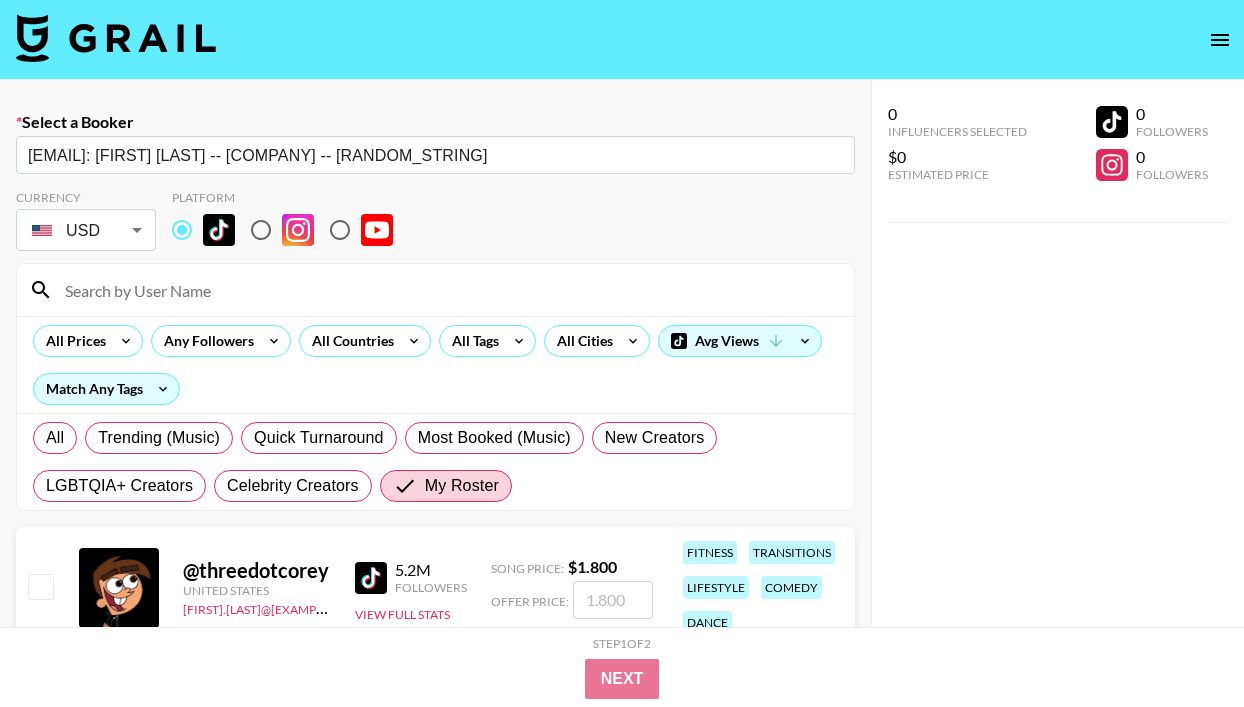 click at bounding box center [447, 290] 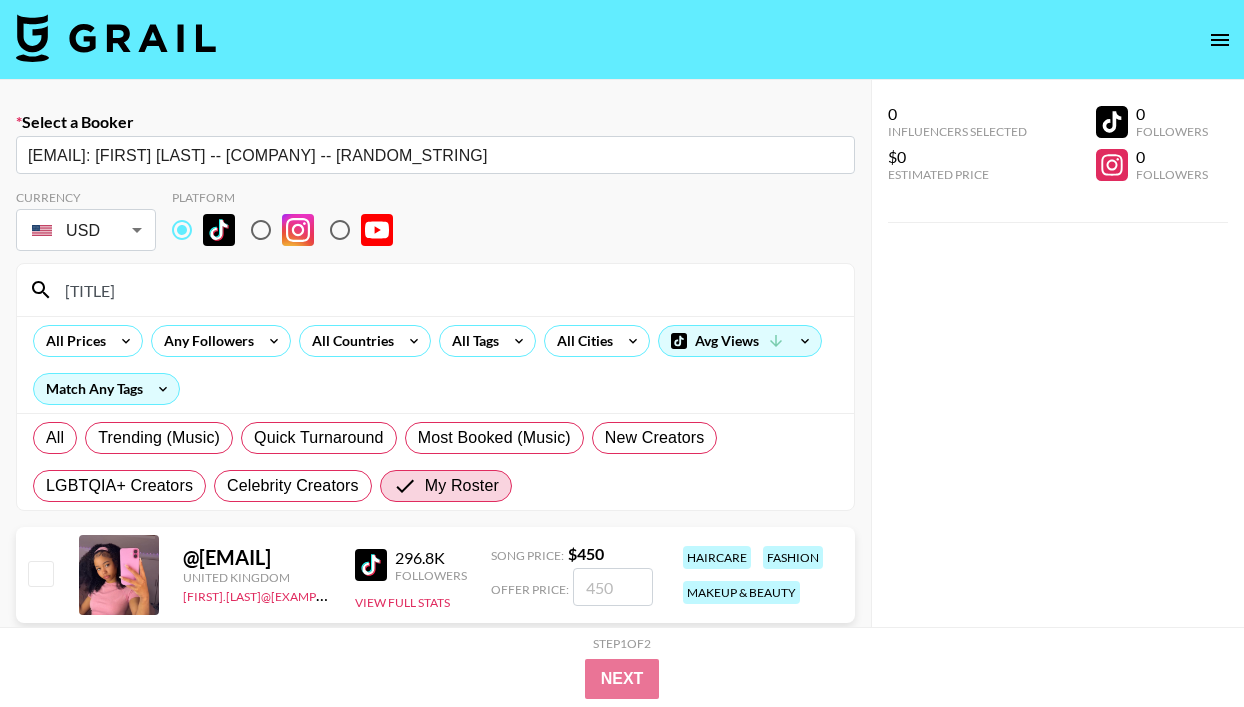 type on "[TITLE]" 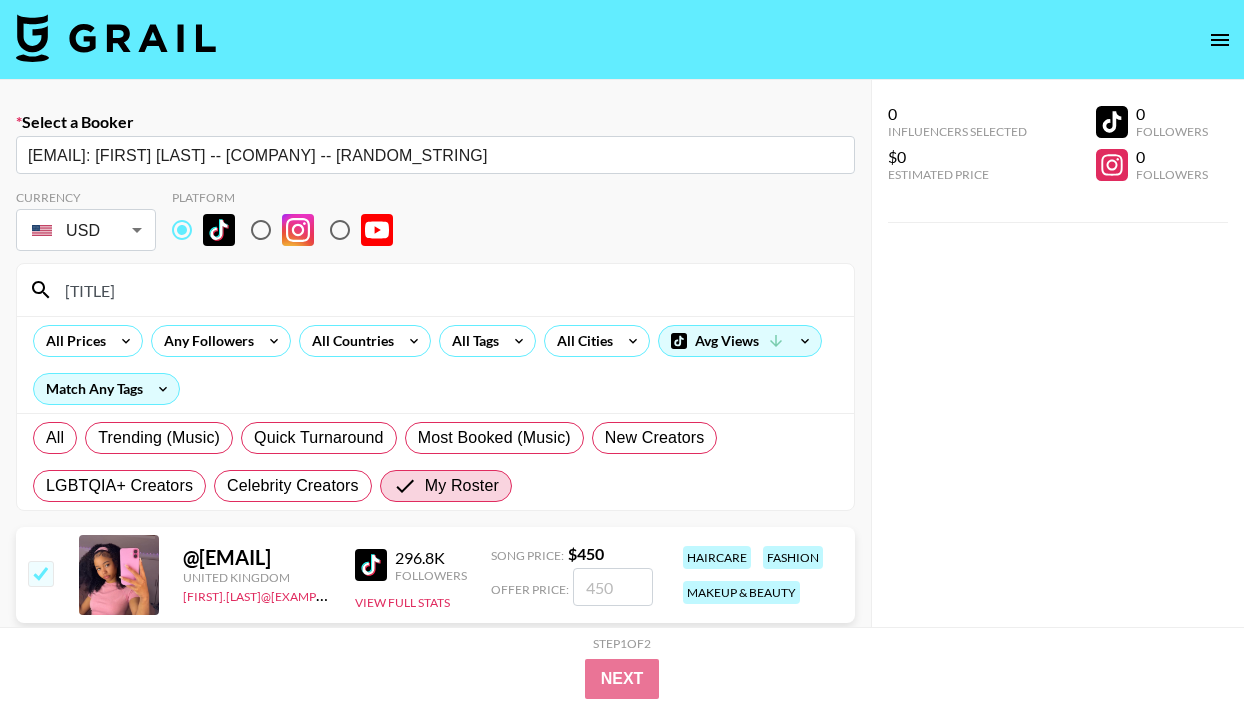 checkbox on "true" 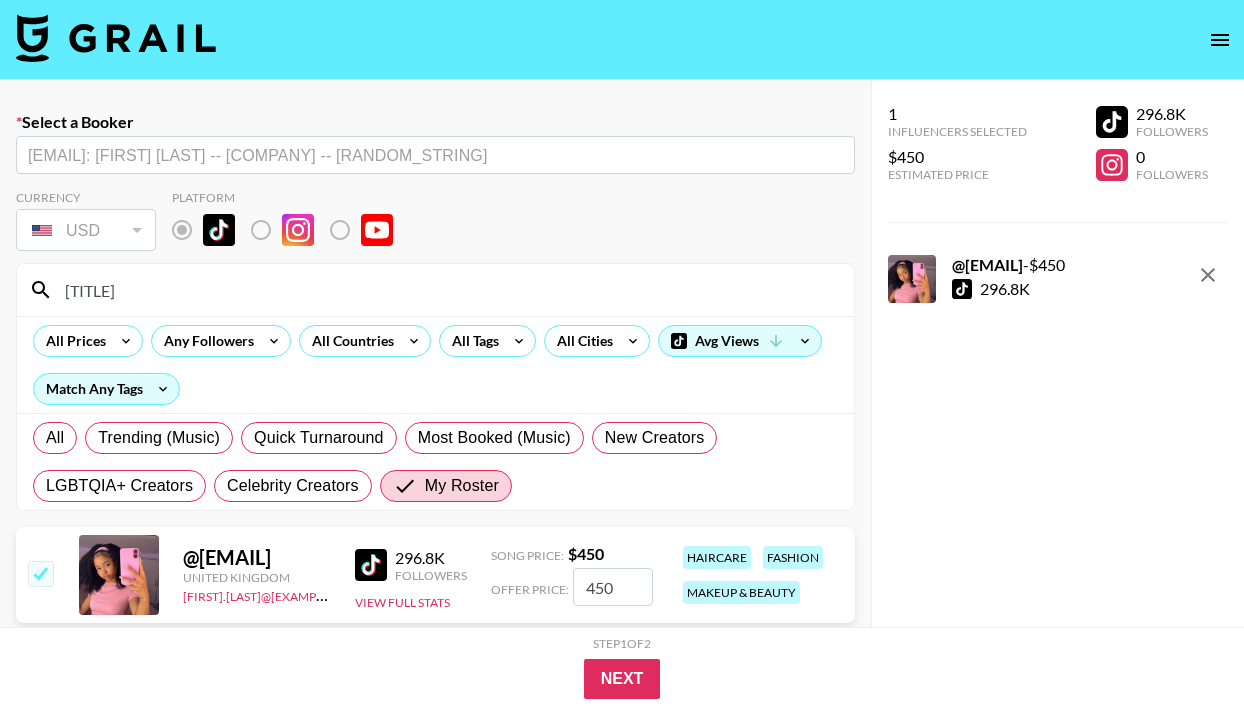 drag, startPoint x: 617, startPoint y: 595, endPoint x: 524, endPoint y: 593, distance: 93.0215 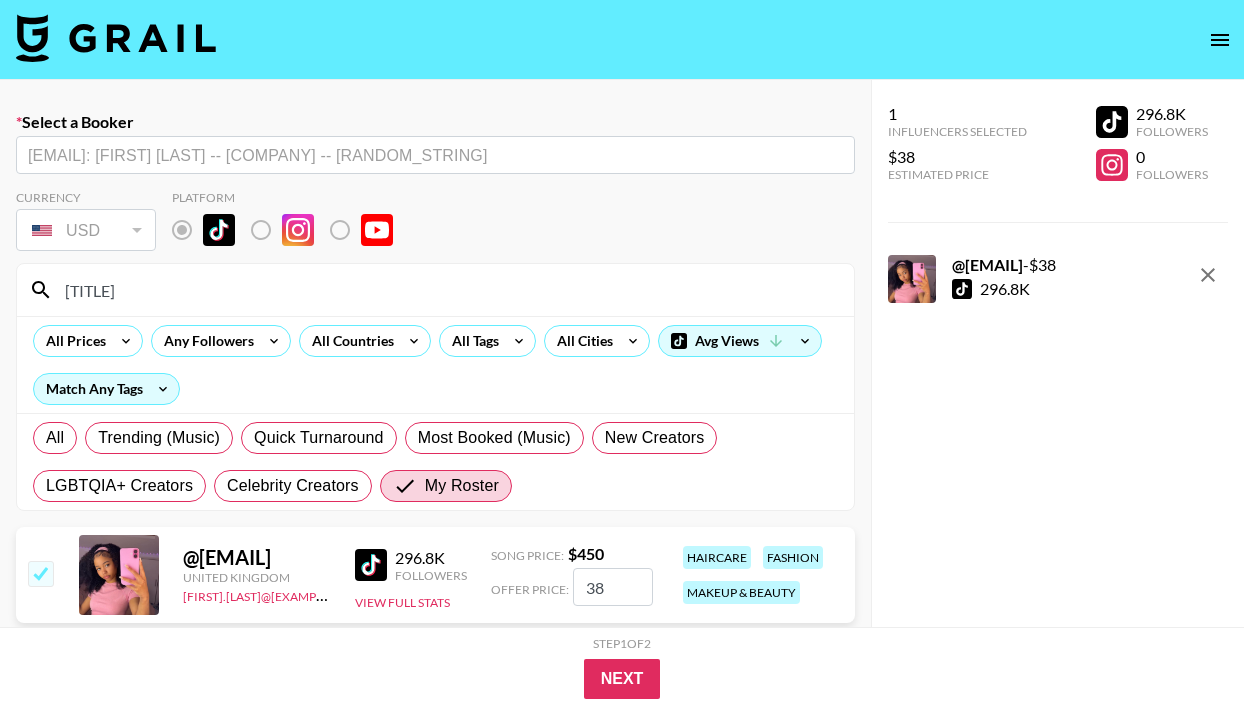 type on "385" 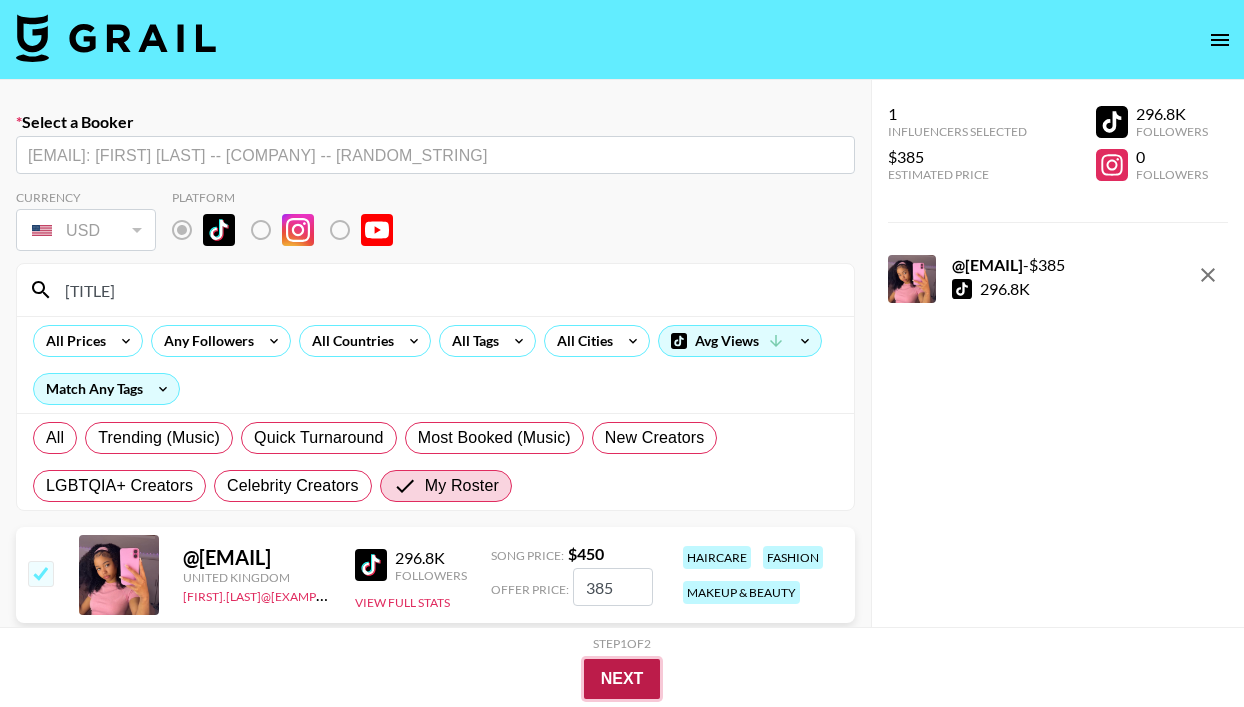 click on "Next" at bounding box center (622, 679) 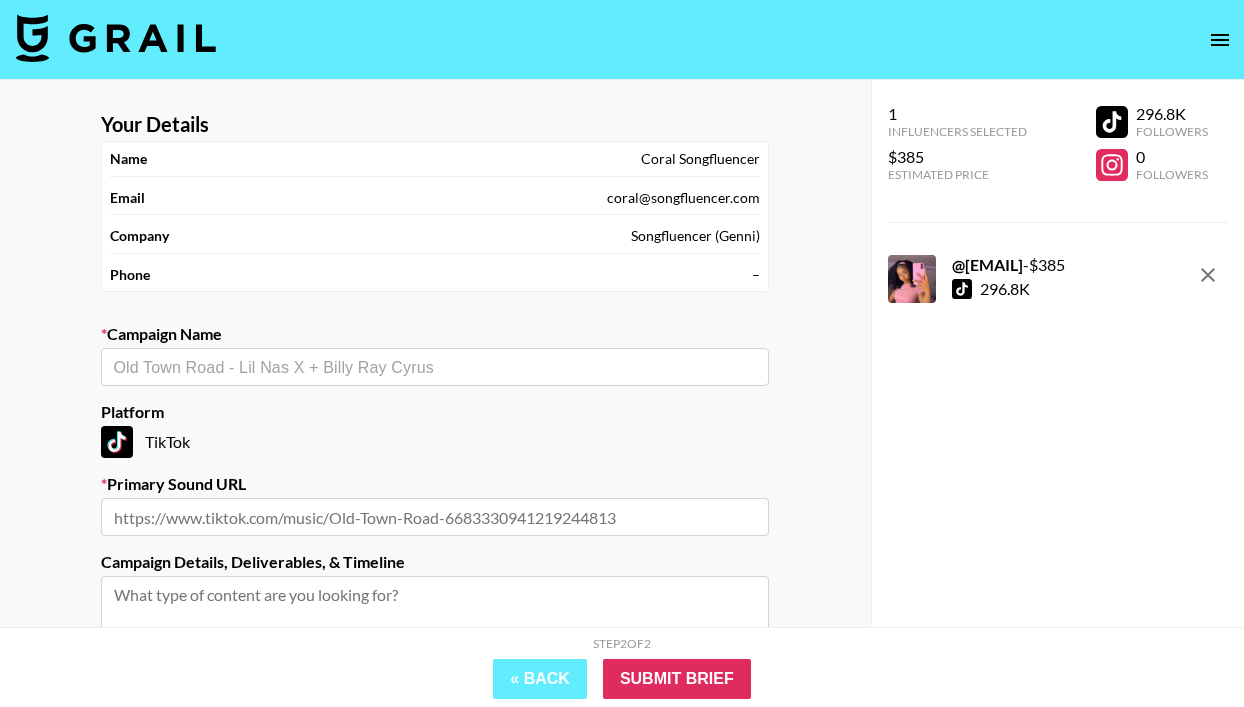 click at bounding box center (435, 367) 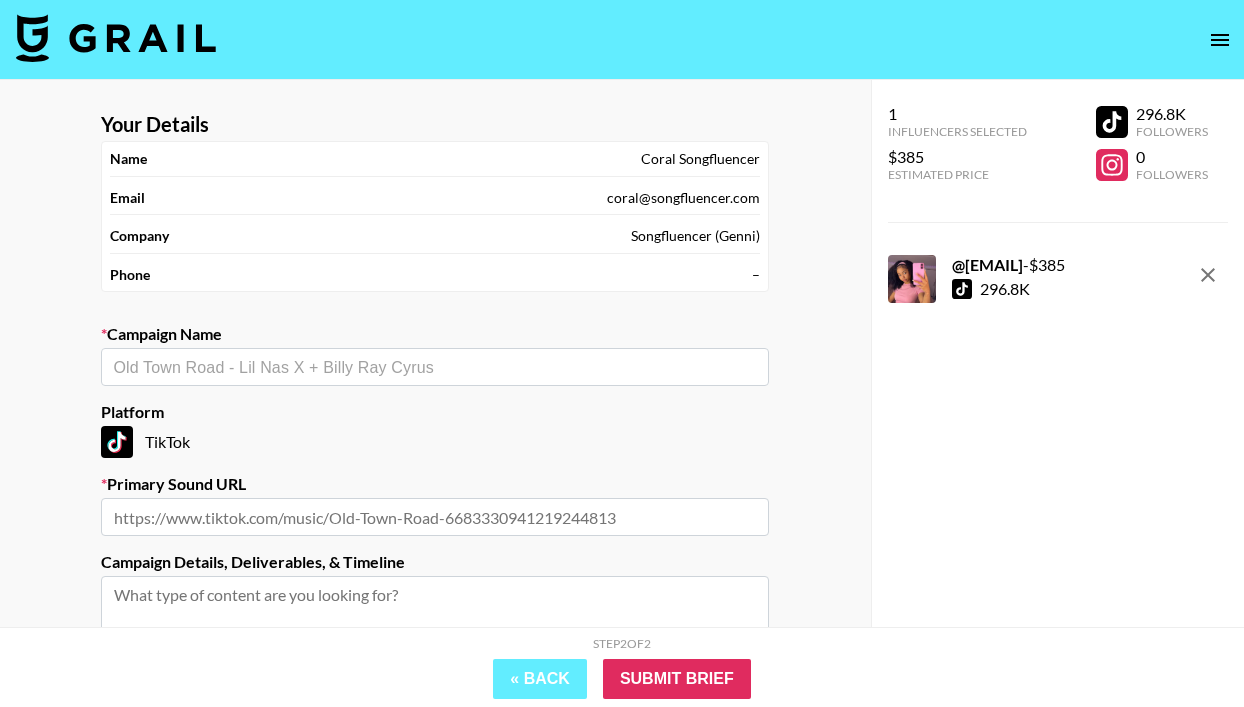 paste on "[FIRST] [LAST]" 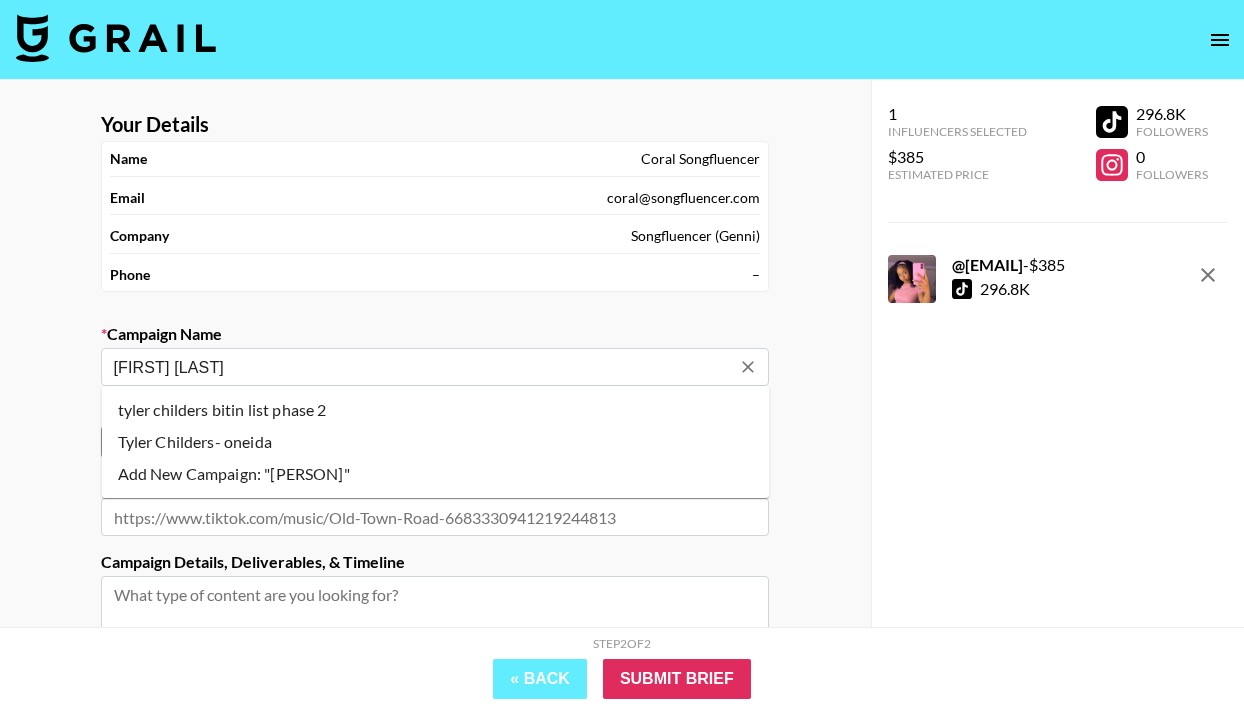 click on "tyler childers bitin list phase 2" at bounding box center (436, 410) 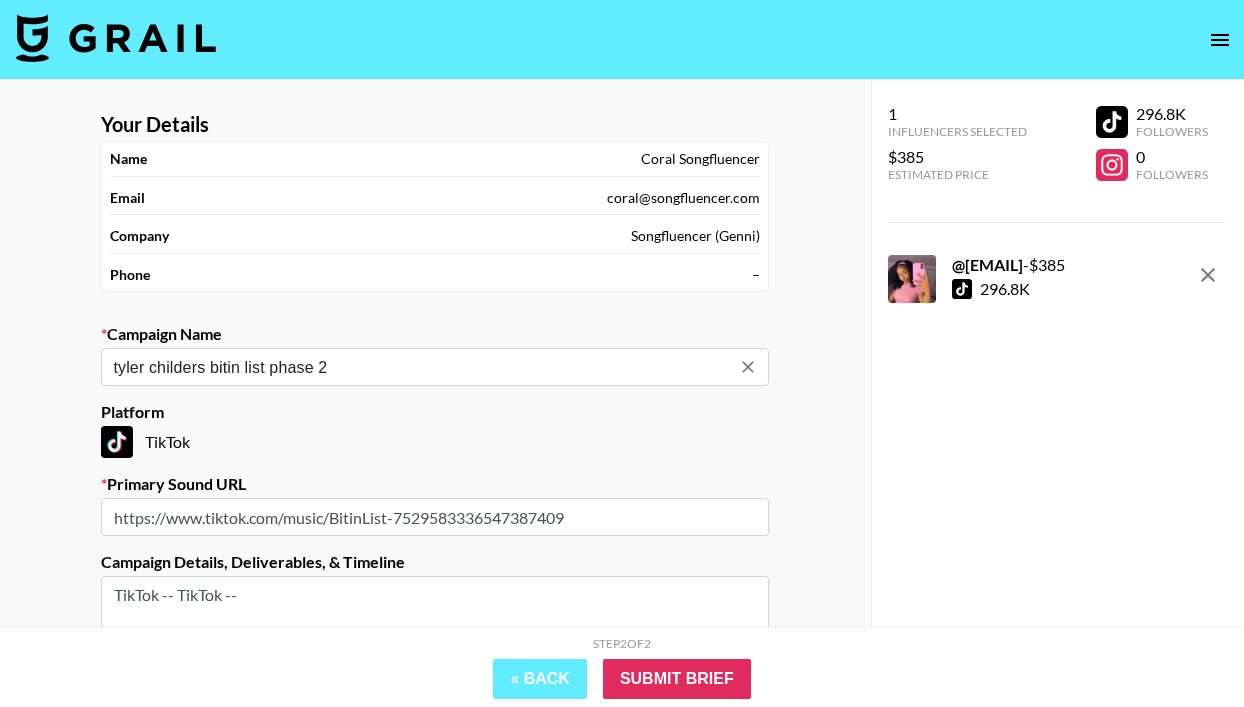 type on "tyler childers bitin list phase 2" 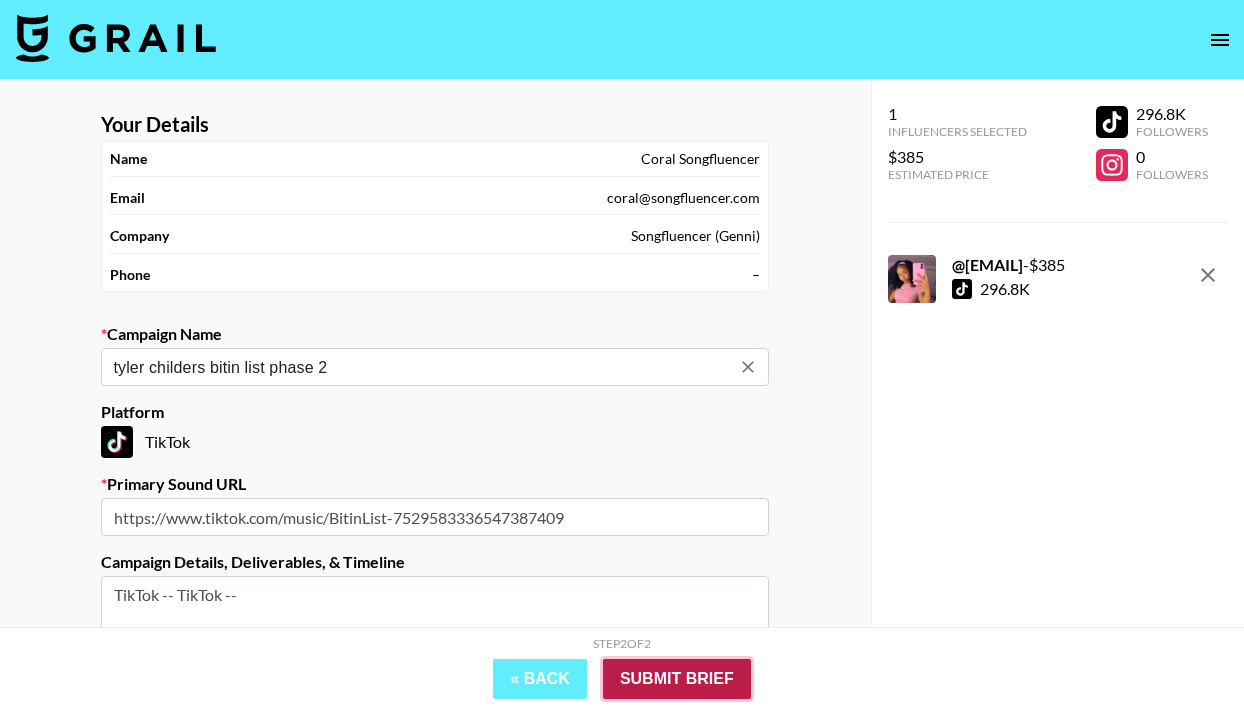 click on "Submit Brief" at bounding box center (677, 679) 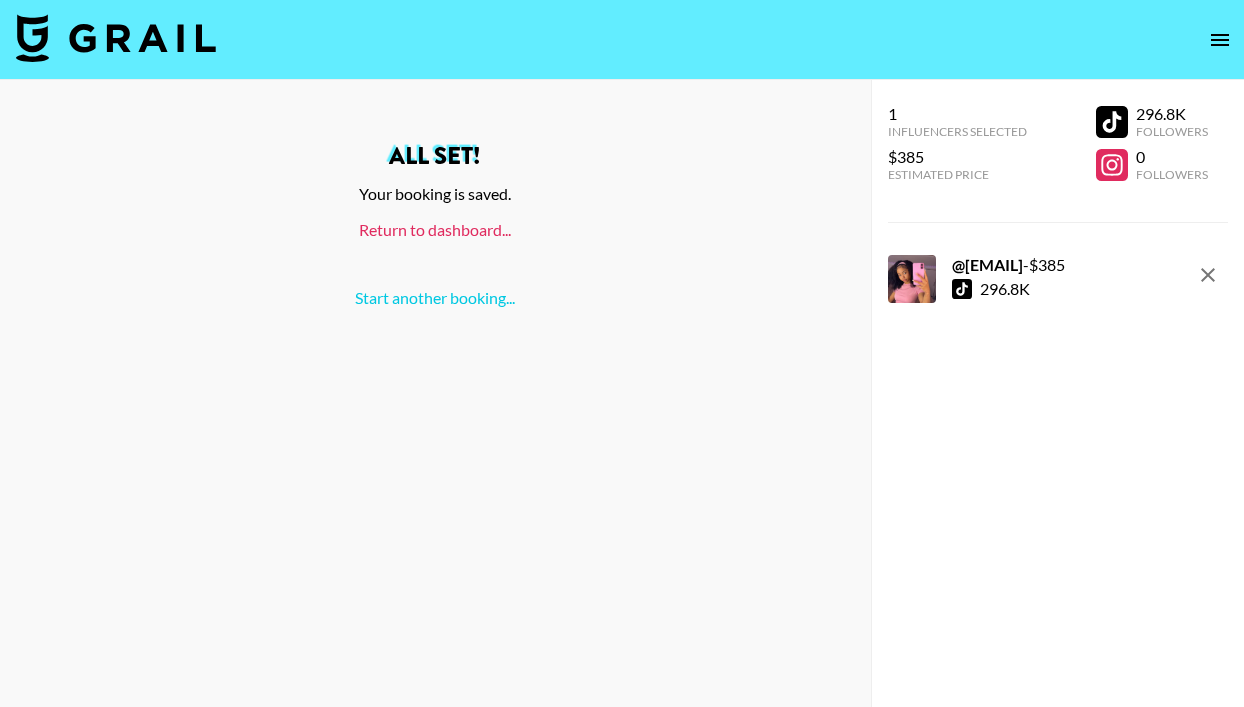 click on "Return to dashboard..." at bounding box center (435, 229) 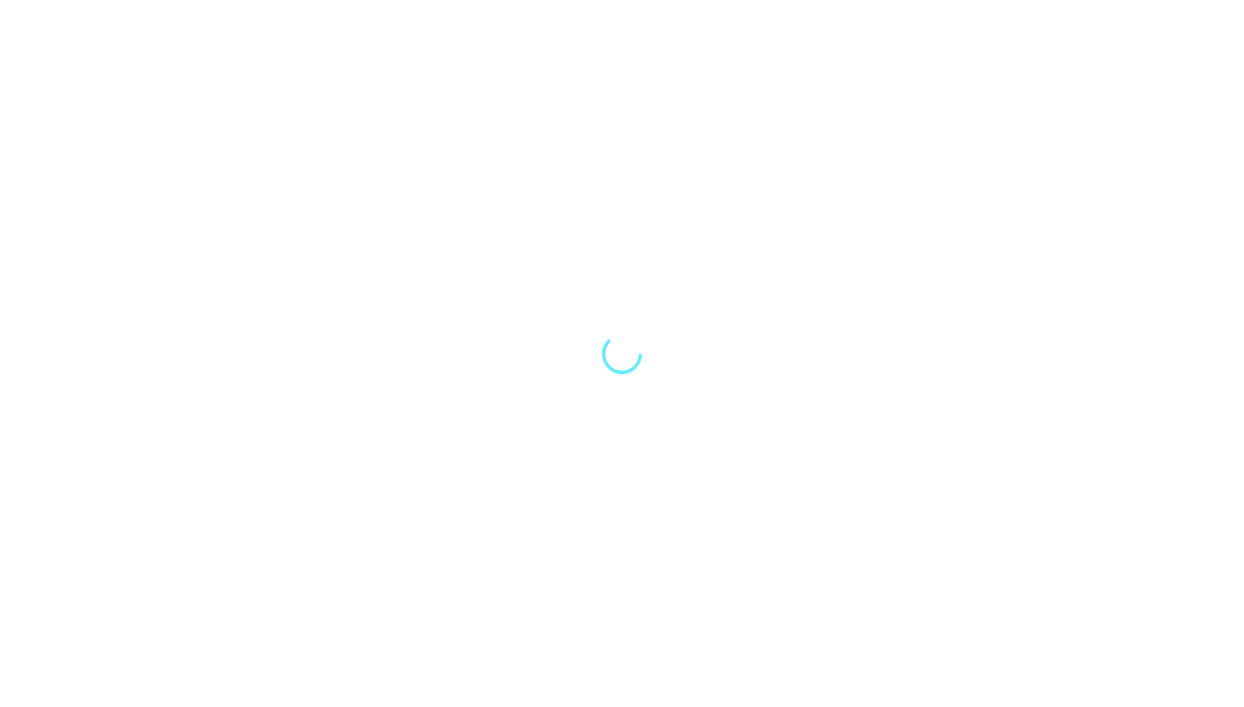 scroll, scrollTop: 0, scrollLeft: 0, axis: both 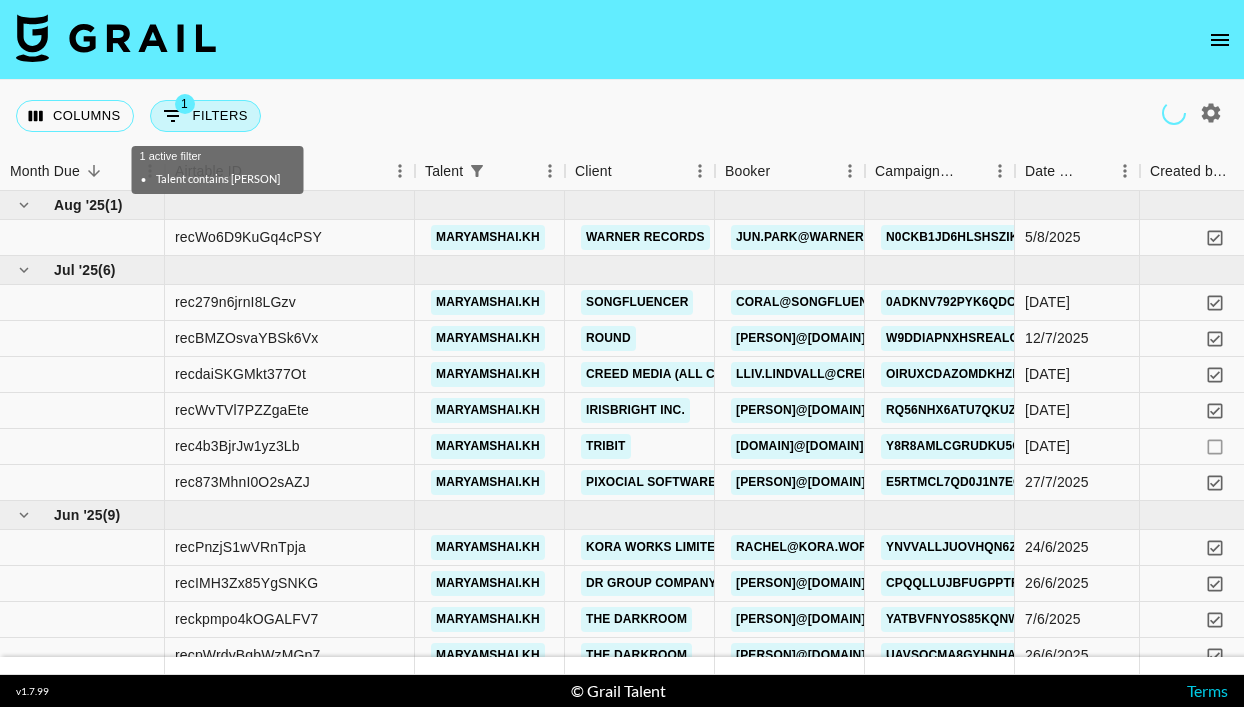 click on "1 Filters" at bounding box center [205, 116] 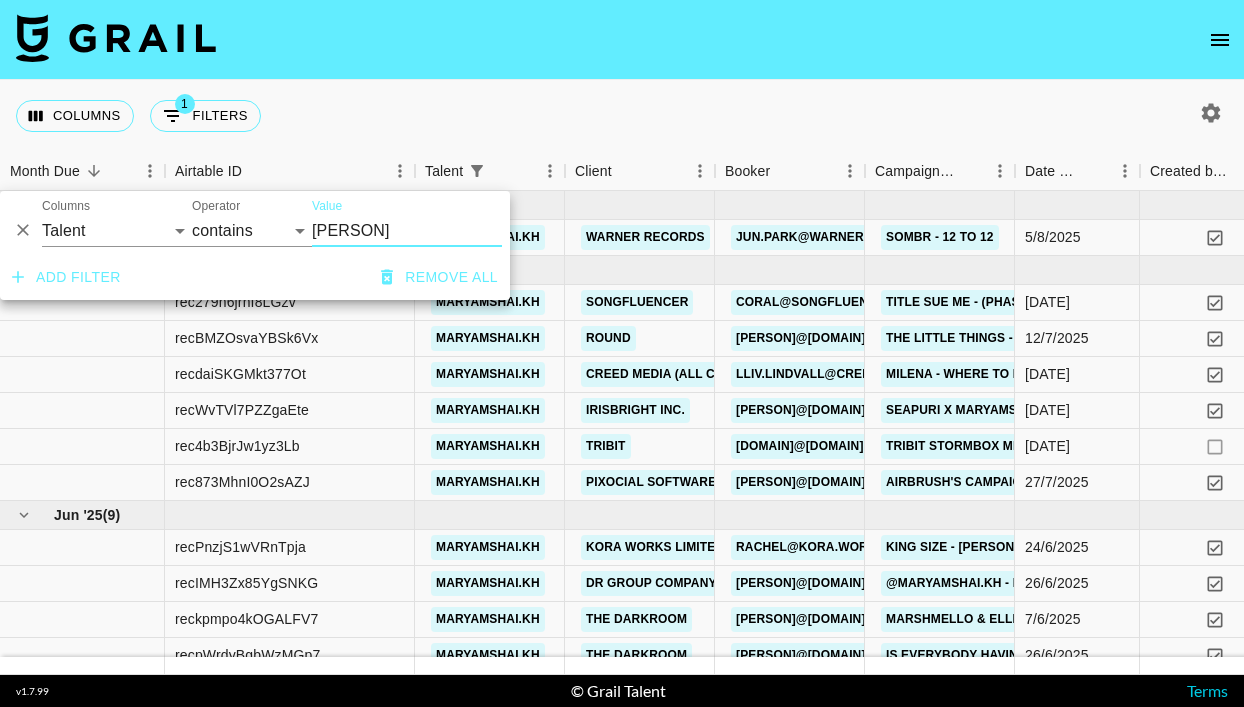 drag, startPoint x: 314, startPoint y: 234, endPoint x: 273, endPoint y: 234, distance: 41 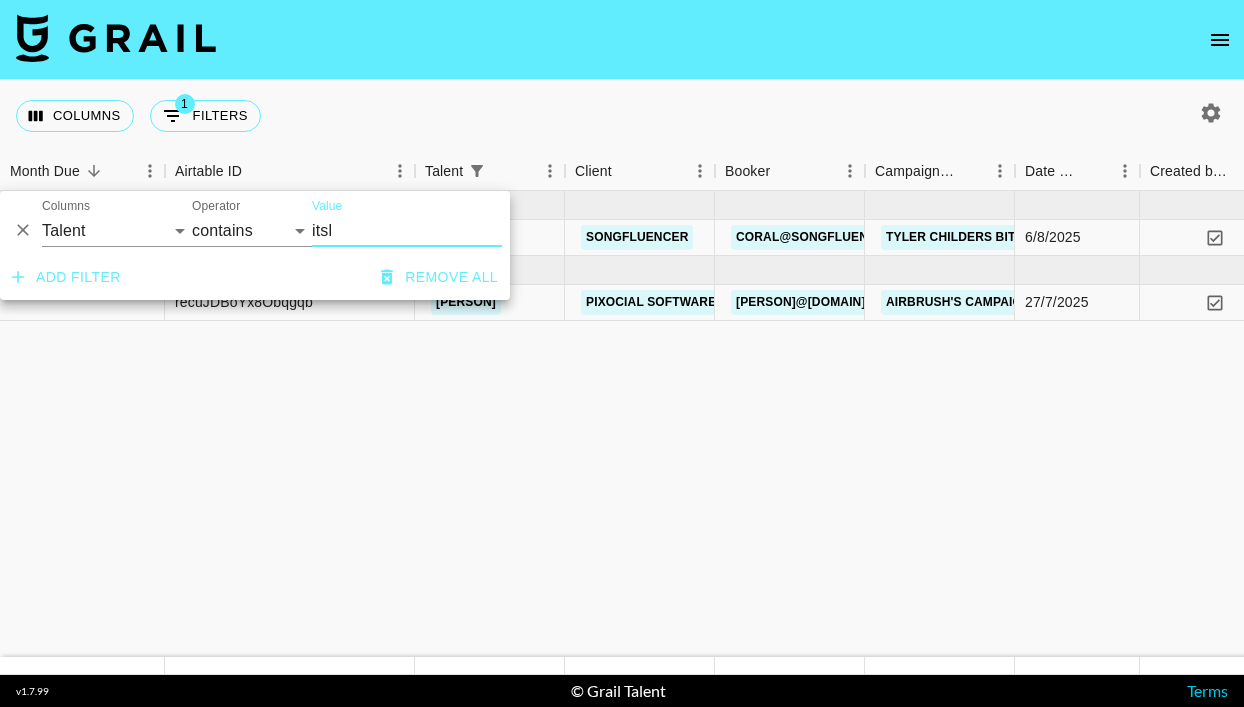 type on "itsl" 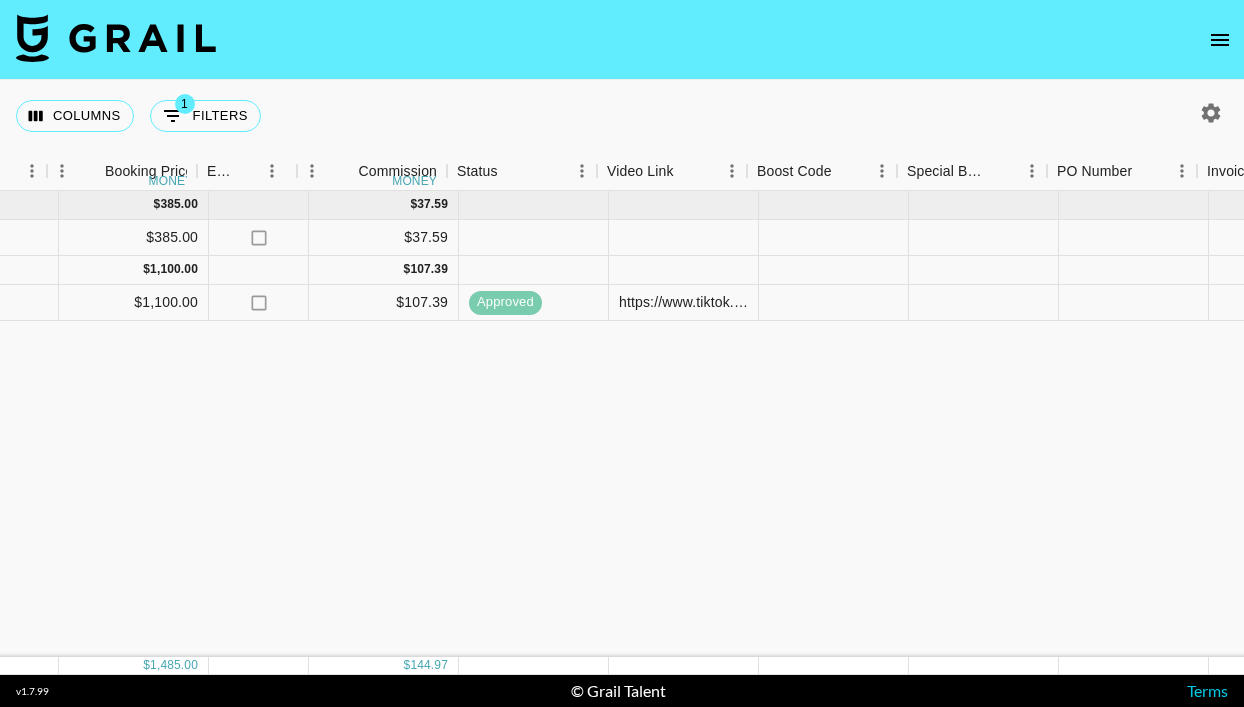 scroll, scrollTop: 0, scrollLeft: 1368, axis: horizontal 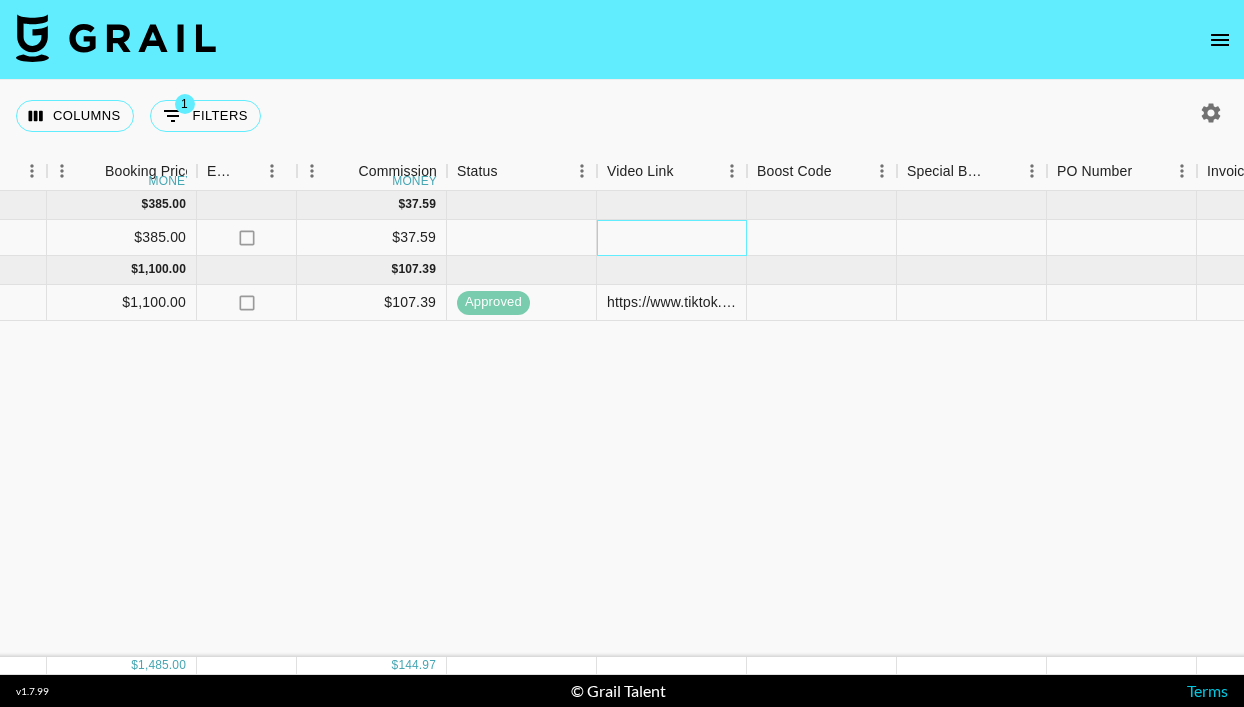 click at bounding box center [672, 238] 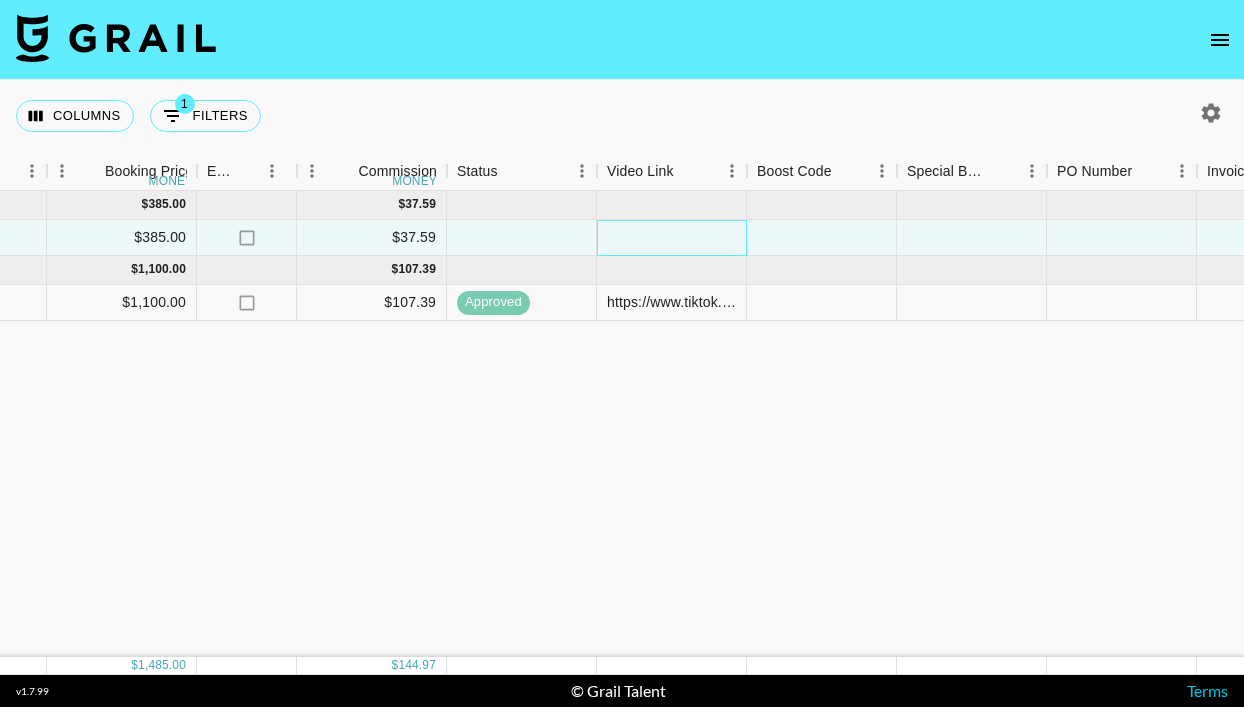 click at bounding box center [672, 238] 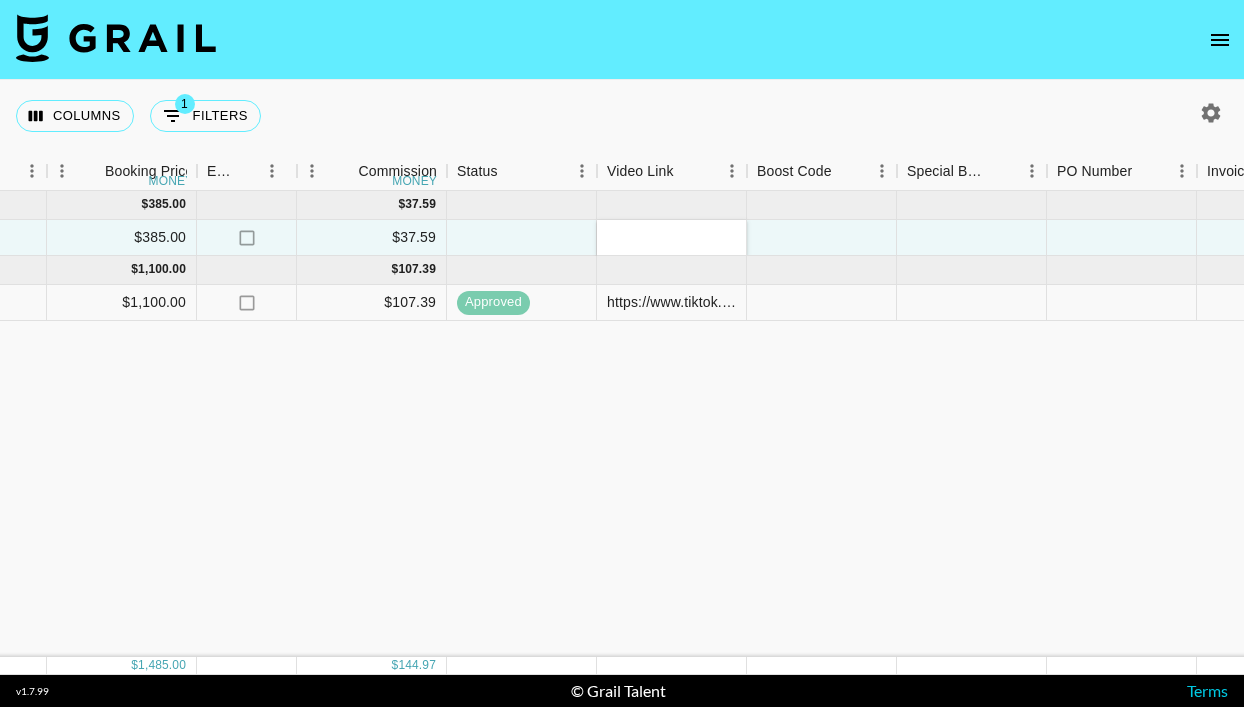 type on "https://www.tiktok.com/@itslianna.s/video/7535257763891383574" 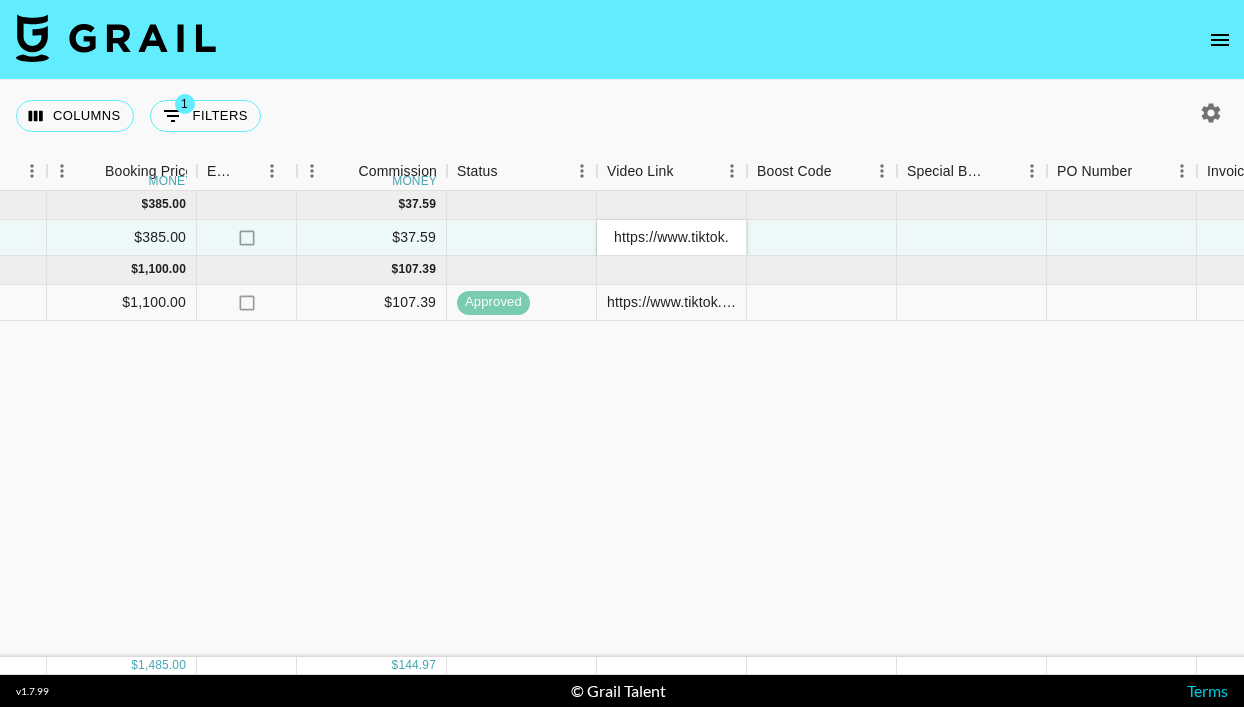 scroll, scrollTop: 0, scrollLeft: 302, axis: horizontal 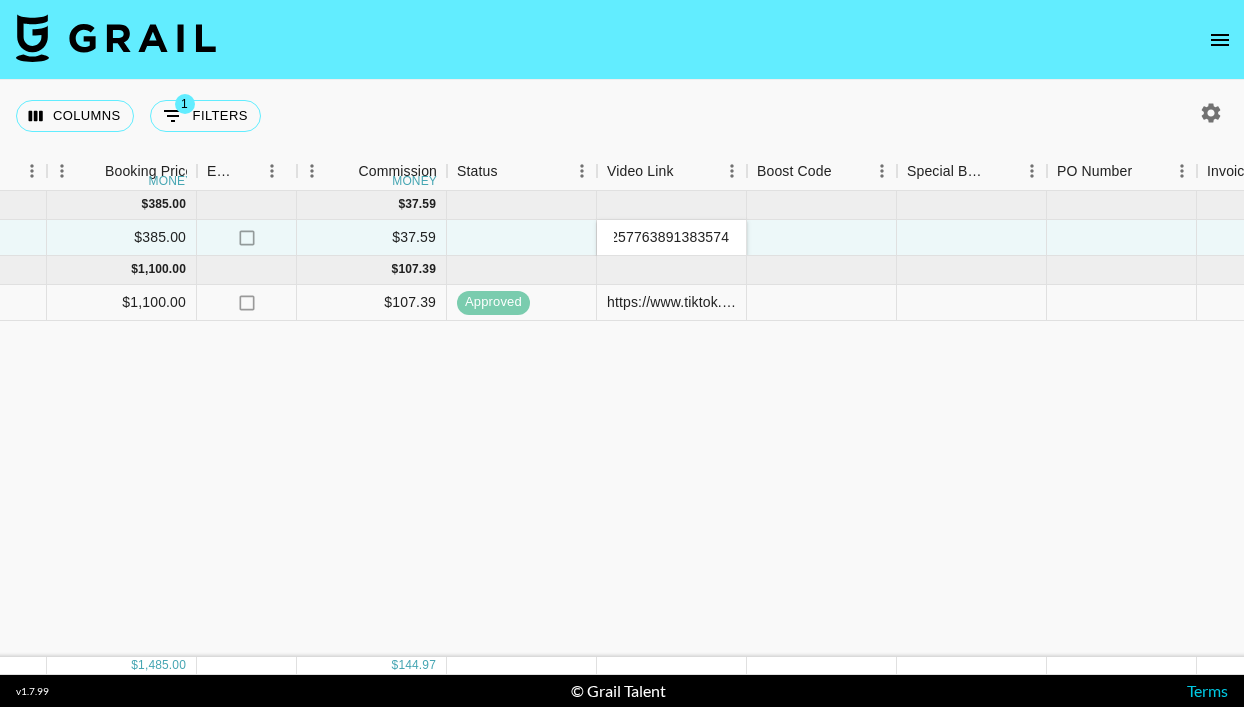 click on "[MONTH] [PRICE] [PRICE] recPbLNyxhlFJ0TPE [PERSON]@[DOMAIN].com [BRAND] [ARTIST] [CAMPAIGN] [DATE] yes [MONTH] [PRICE] no [PRICE] https://www.tiktok.com/@[PERSON]/video/7535257763891383574 no [MONTH] [PRICE] [PRICE] recuJDBoYx8Obqgqb [PERSON]@[DOMAIN].com [BRAND] [ARTIST] [CAMPAIGN] @[PERSON] [DATE] yes [MONTH] [PRICE] no [PRICE] approved https://www.tiktok.com/@[PERSON]/video/7531783635683265814?_r=1&_t=ZN-8yNeELcDx5S [PERSON] V3. pdf.pdf no https://in.xero.com/VbmFBUcX8e2QFT9DTTEdLn4tfvOst0lXFPUuzbJk" at bounding box center (404, 424) 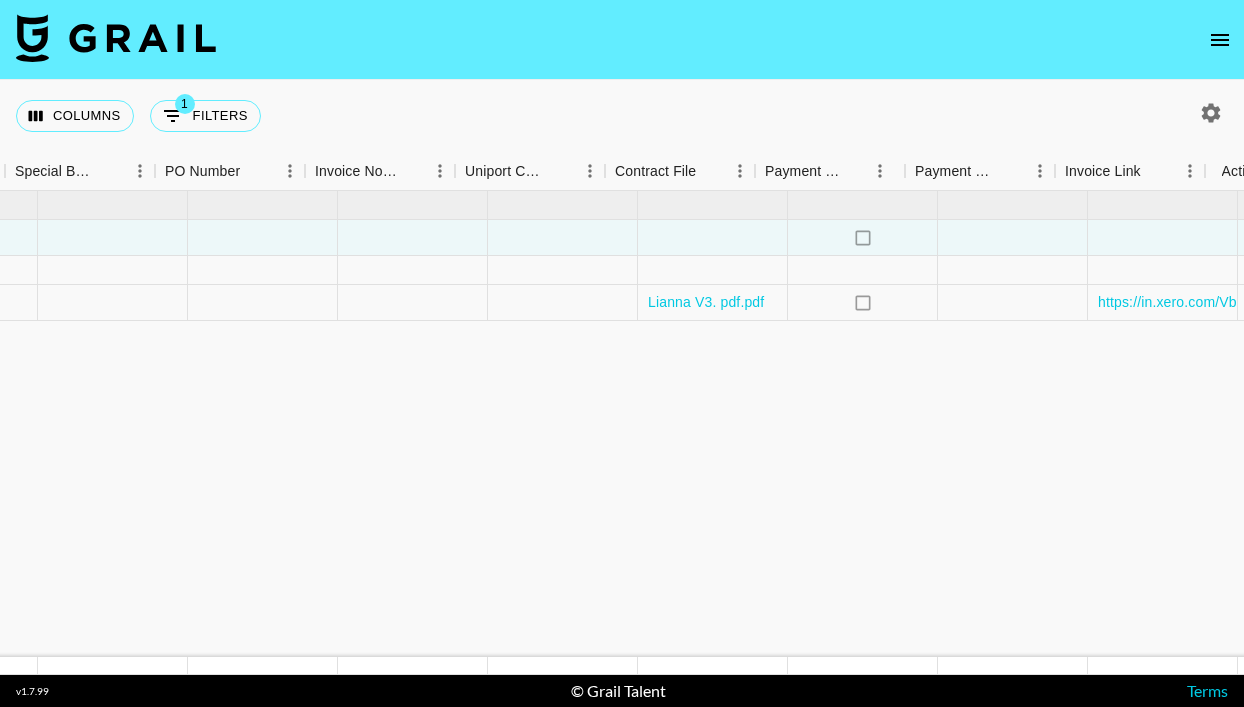 scroll, scrollTop: 0, scrollLeft: 2301, axis: horizontal 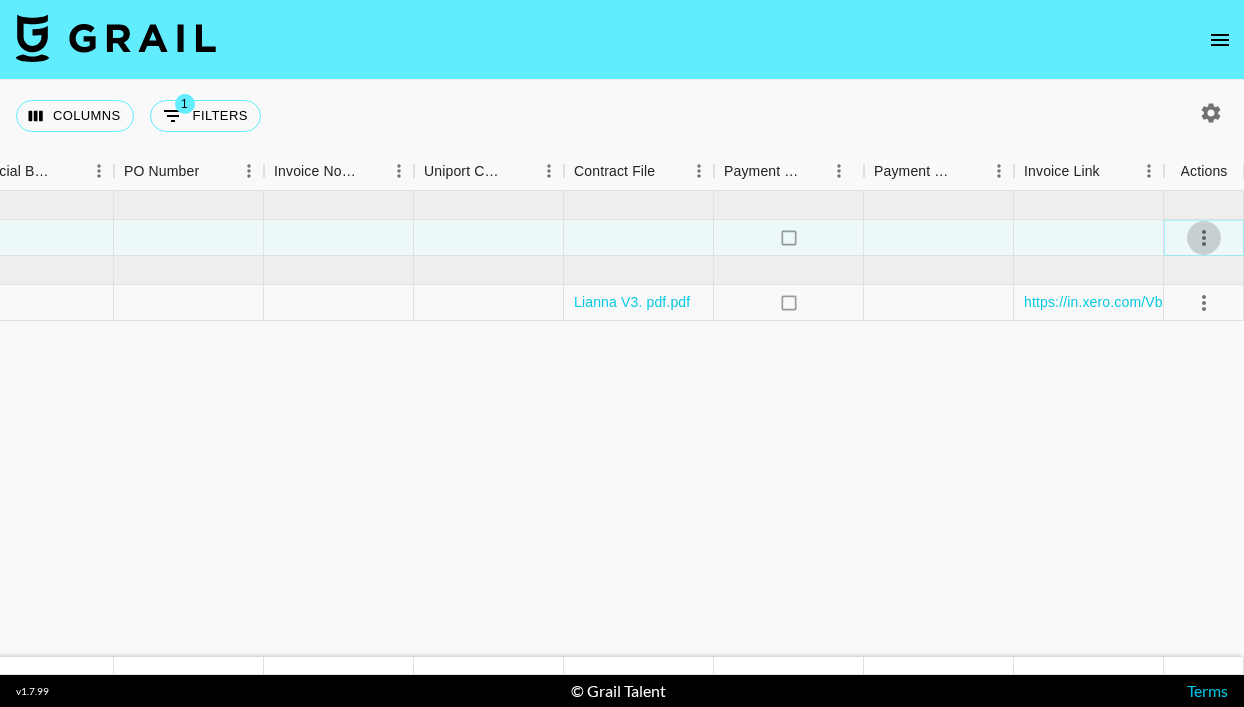 click 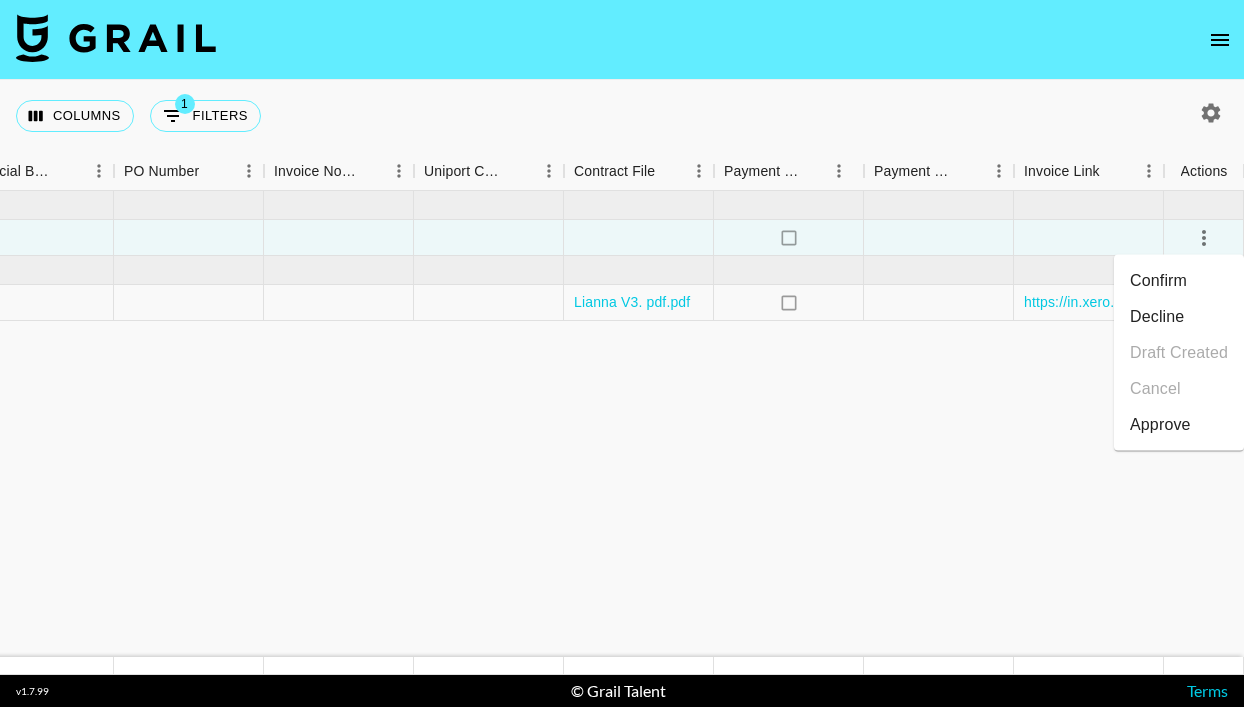 click on "Approve" at bounding box center [1179, 425] 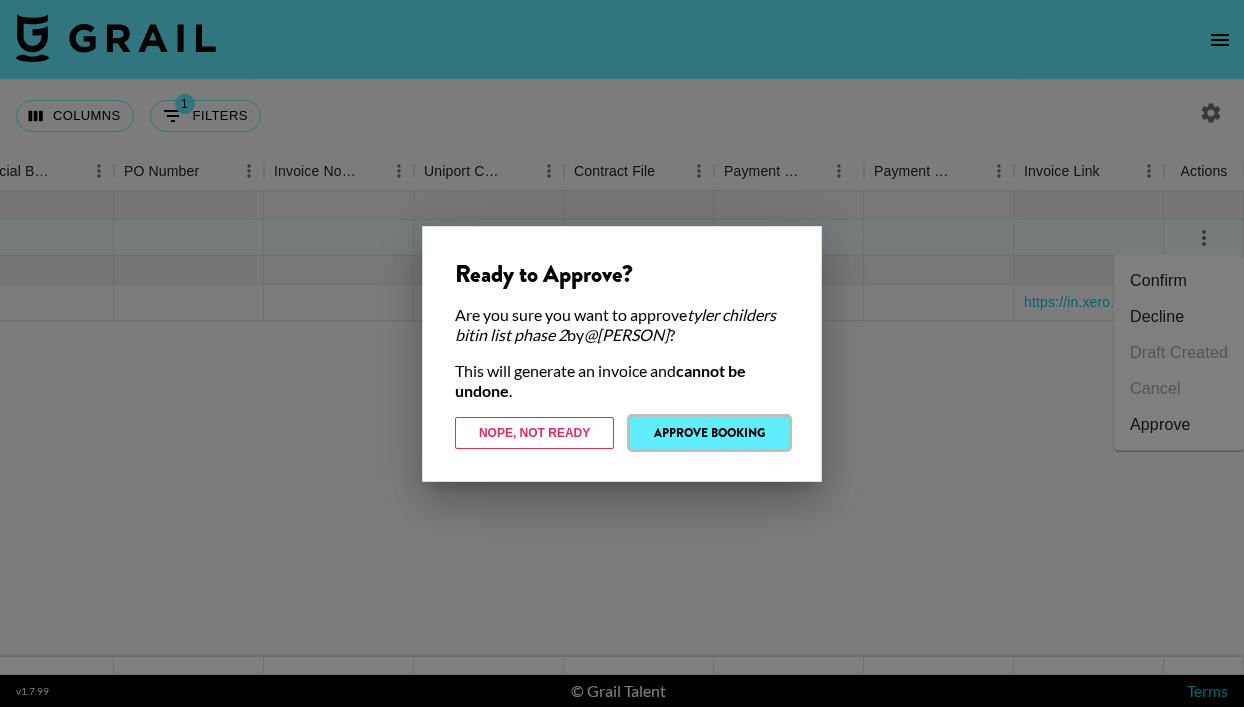 click on "Approve Booking" at bounding box center [709, 433] 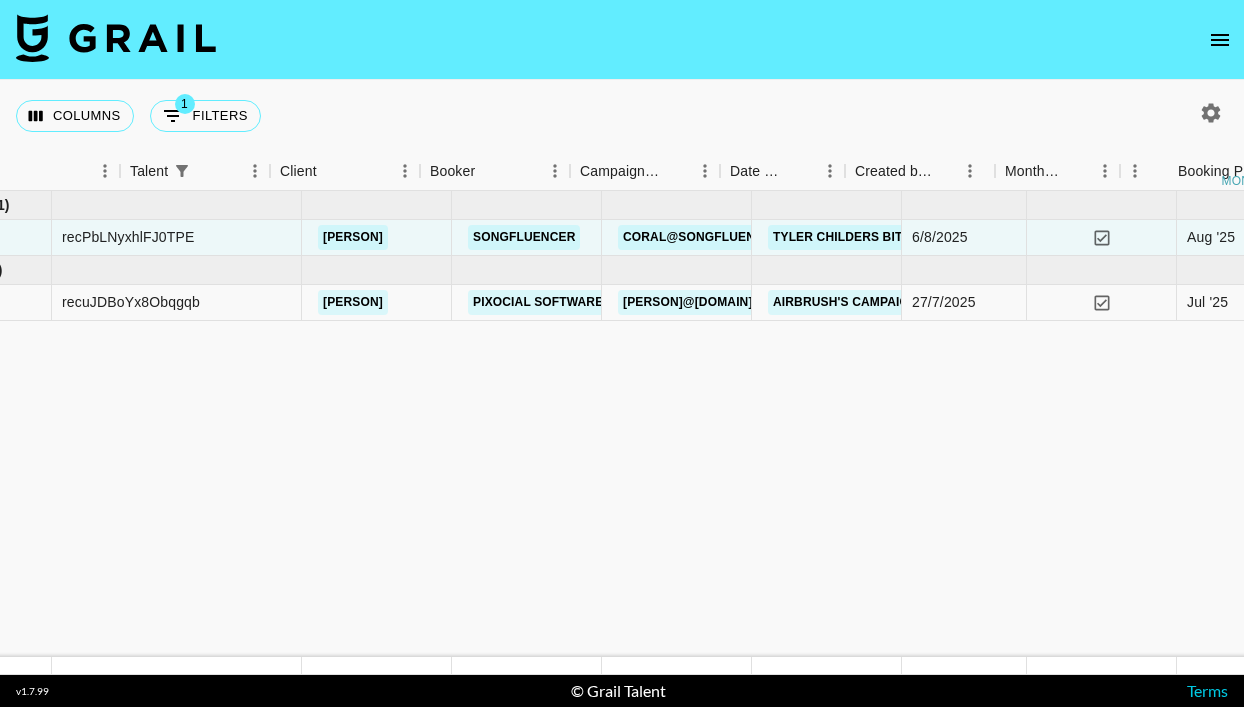 scroll, scrollTop: 0, scrollLeft: 0, axis: both 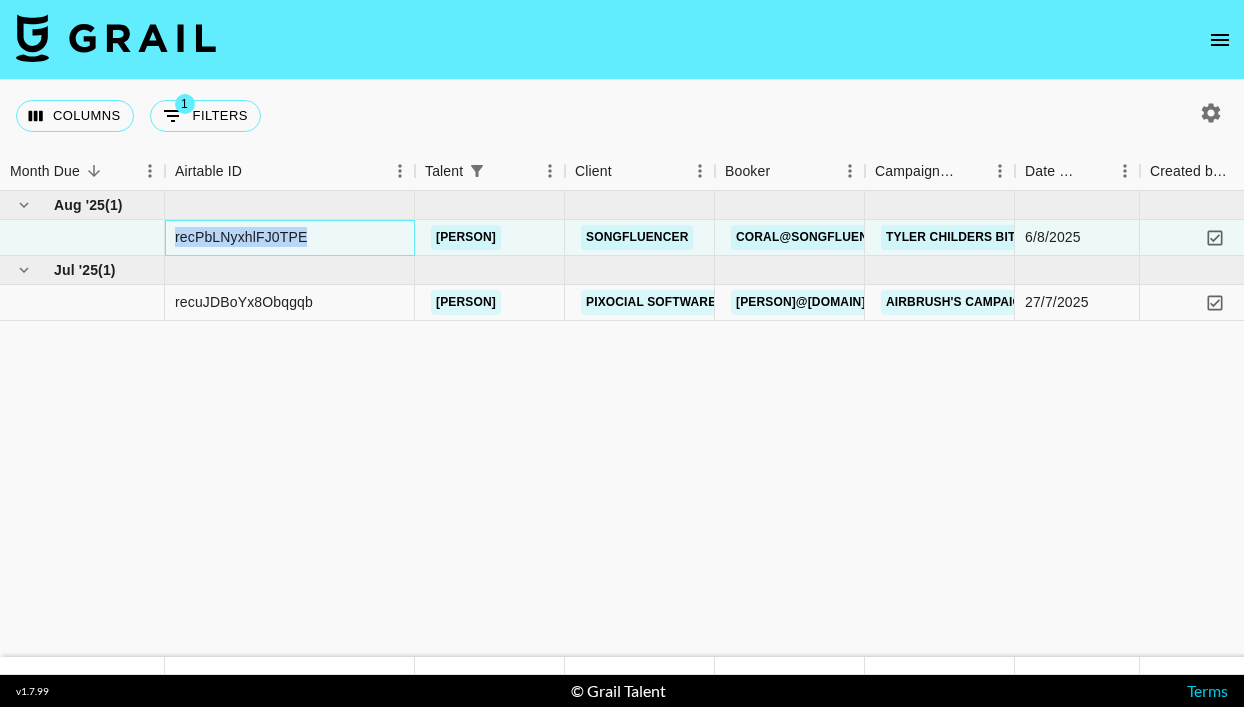 drag, startPoint x: 326, startPoint y: 230, endPoint x: 103, endPoint y: 230, distance: 223 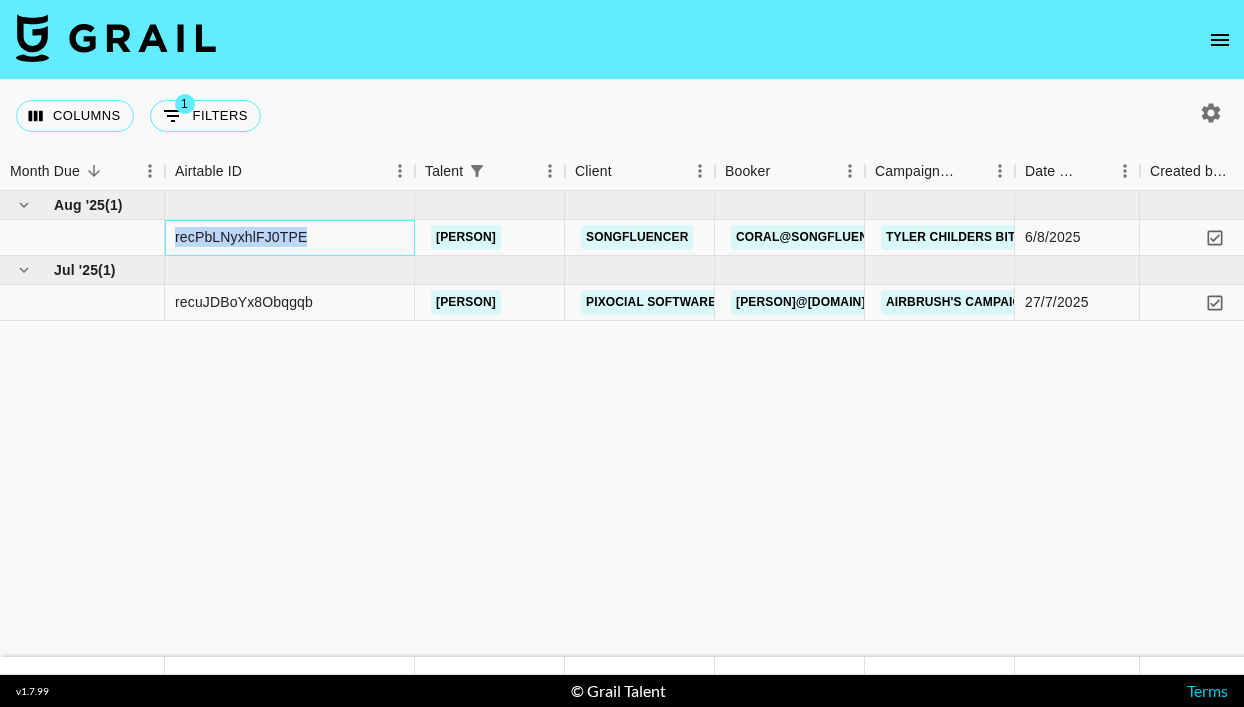 copy on "recPbLNyxhlFJ0TPE" 